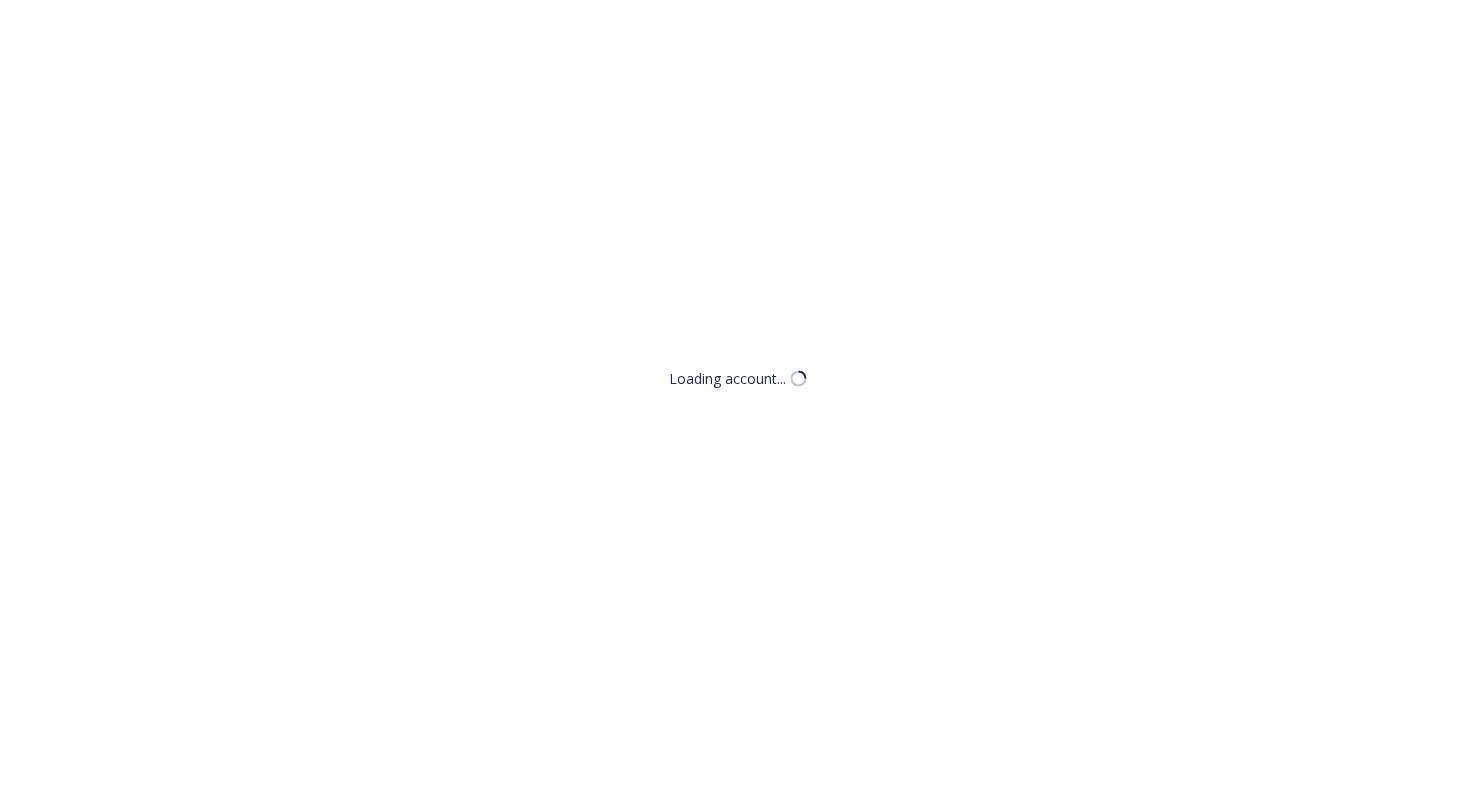 scroll, scrollTop: 0, scrollLeft: 0, axis: both 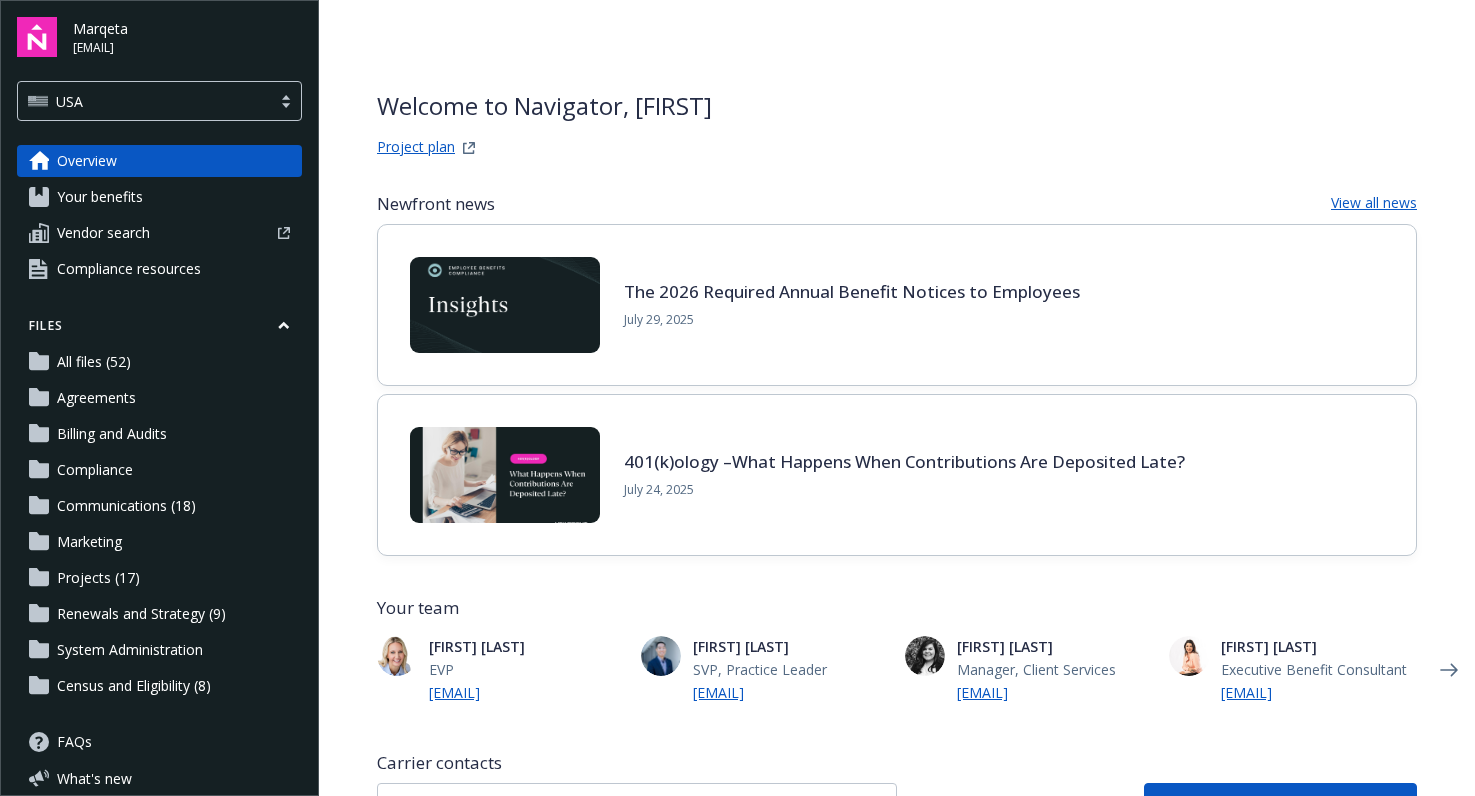 click on "All files (52)" at bounding box center [94, 362] 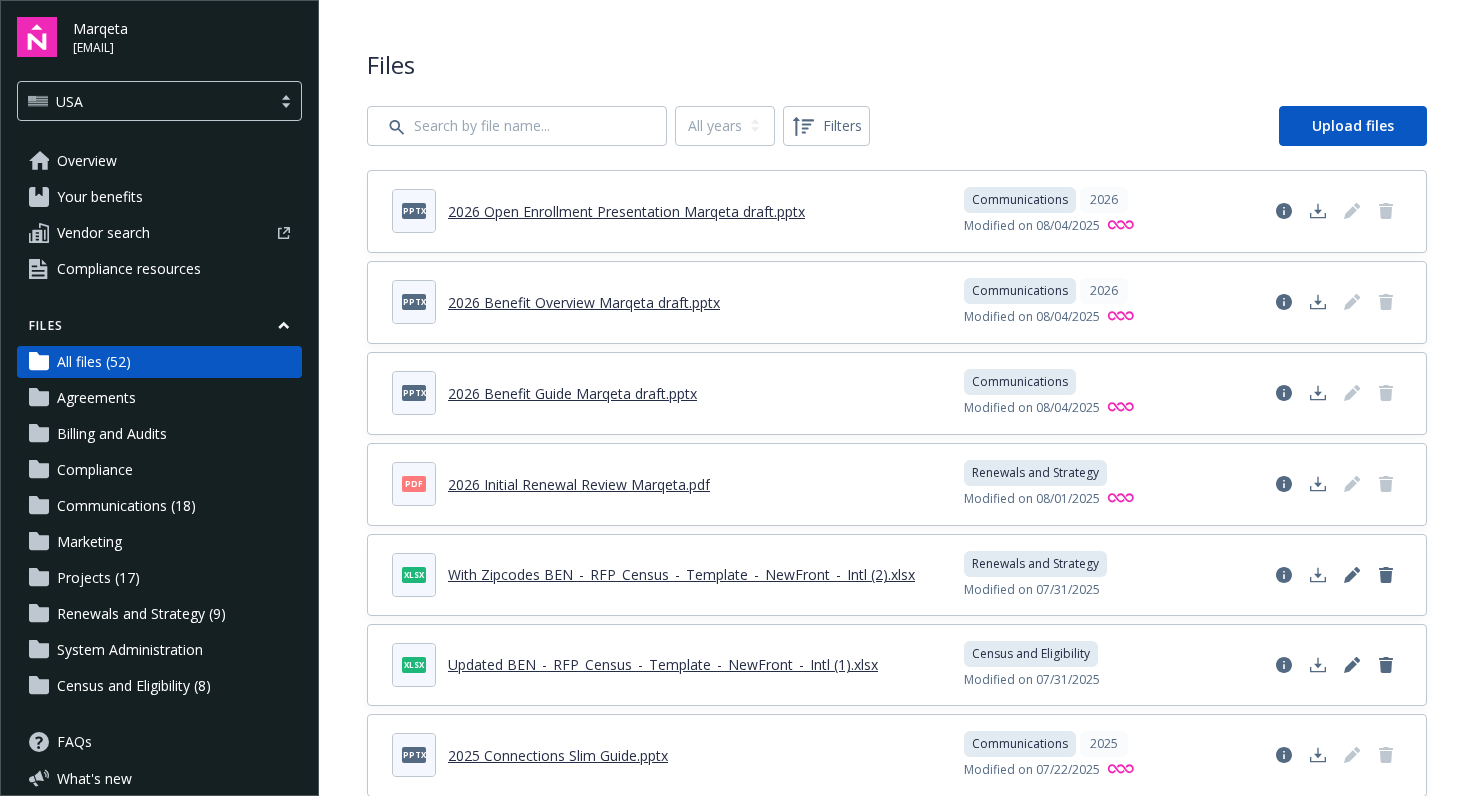 click on "2026 Open Enrollment Presentation Marqeta draft.pptx" at bounding box center (626, 211) 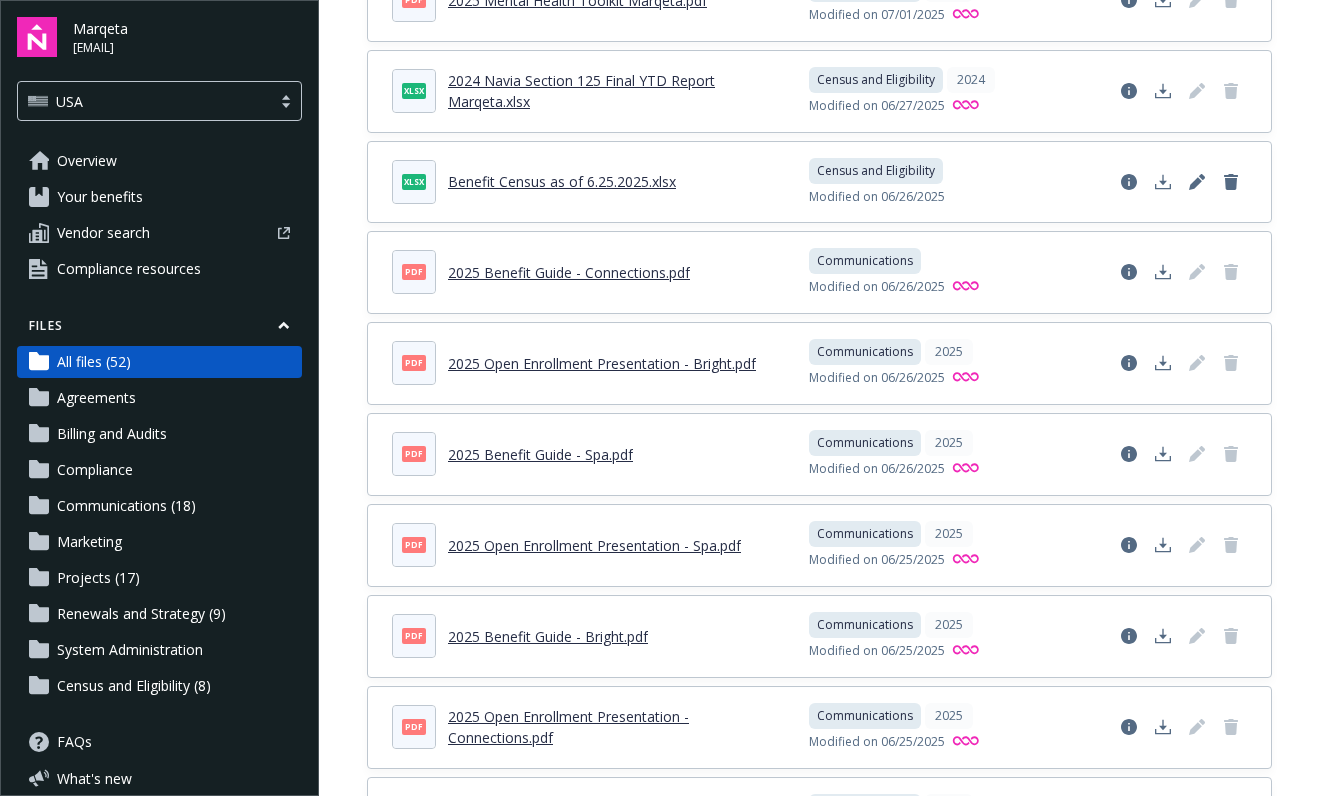scroll, scrollTop: 2643, scrollLeft: 0, axis: vertical 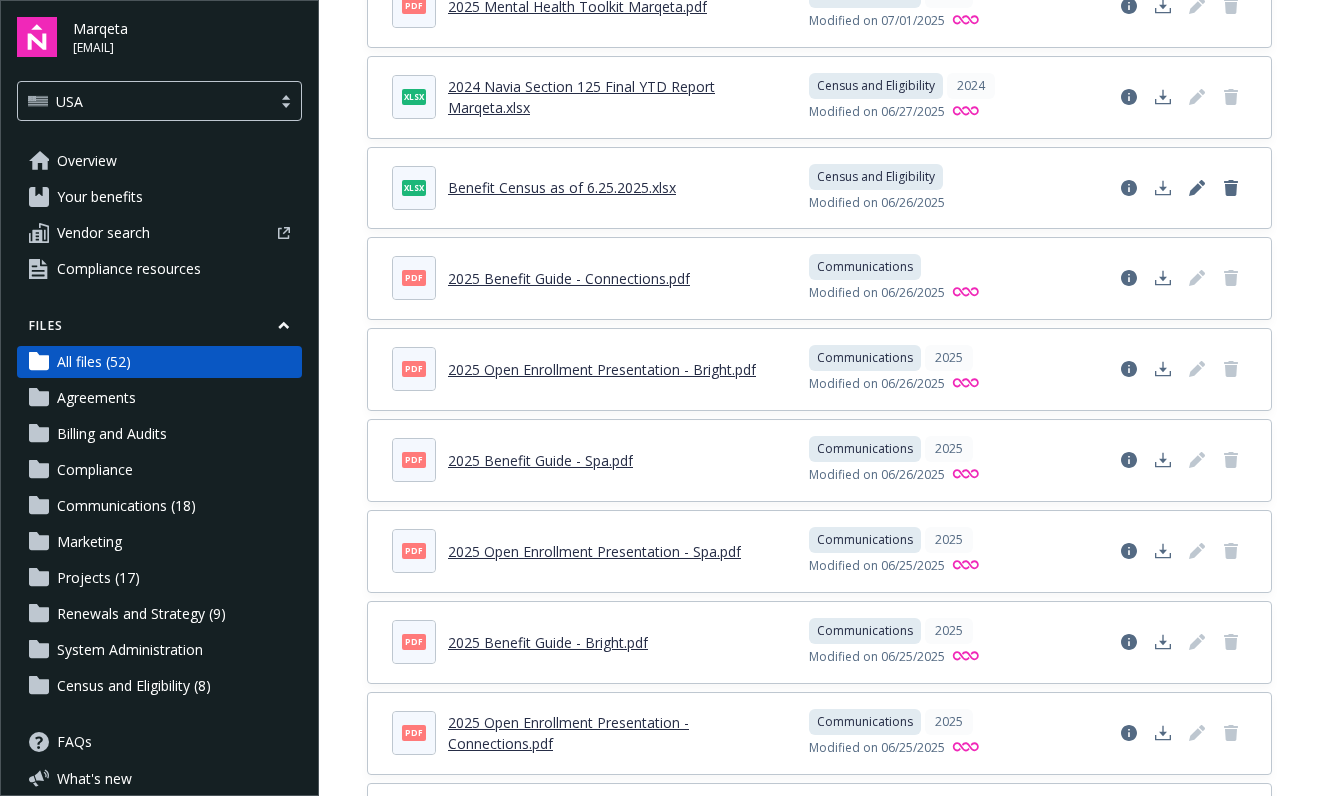 click on "2025 Benefit Guide - Connections.pdf" at bounding box center [569, 278] 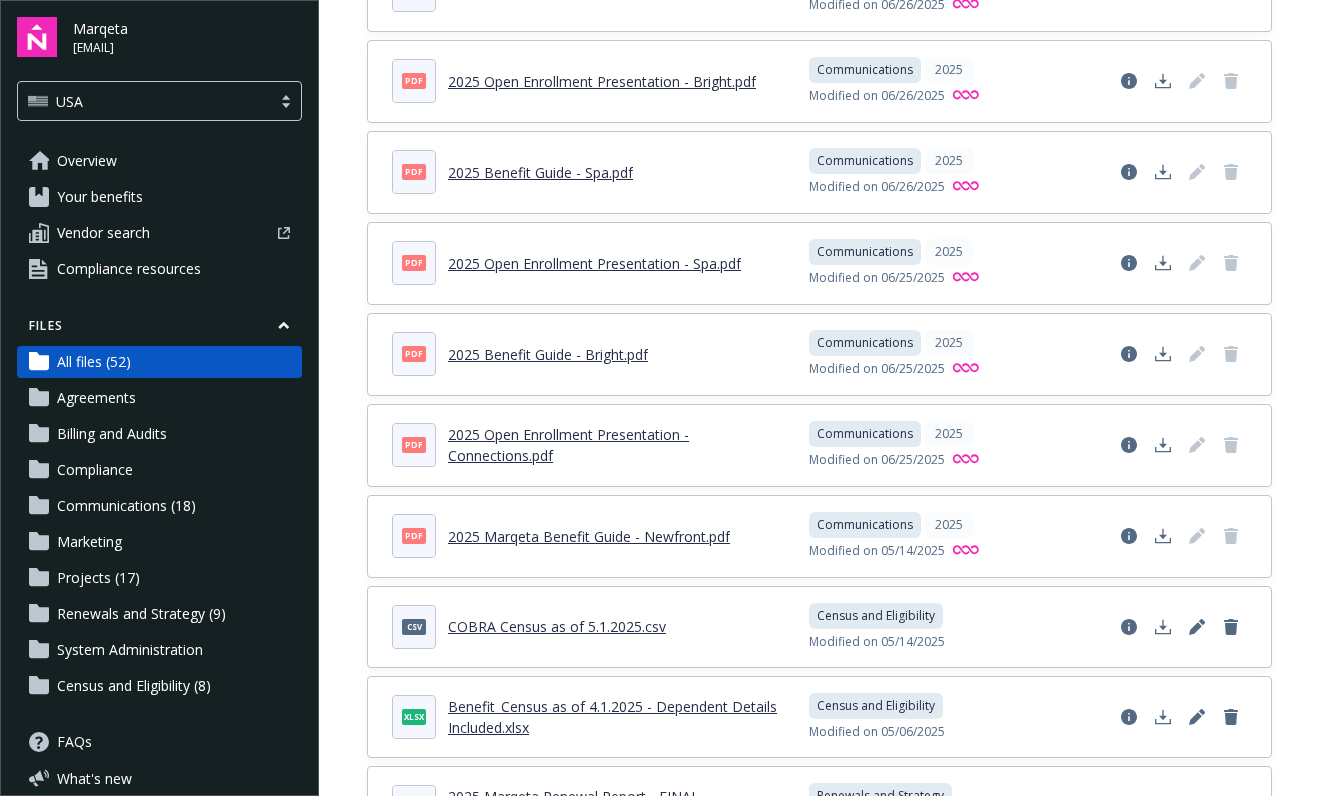 scroll, scrollTop: 2930, scrollLeft: 0, axis: vertical 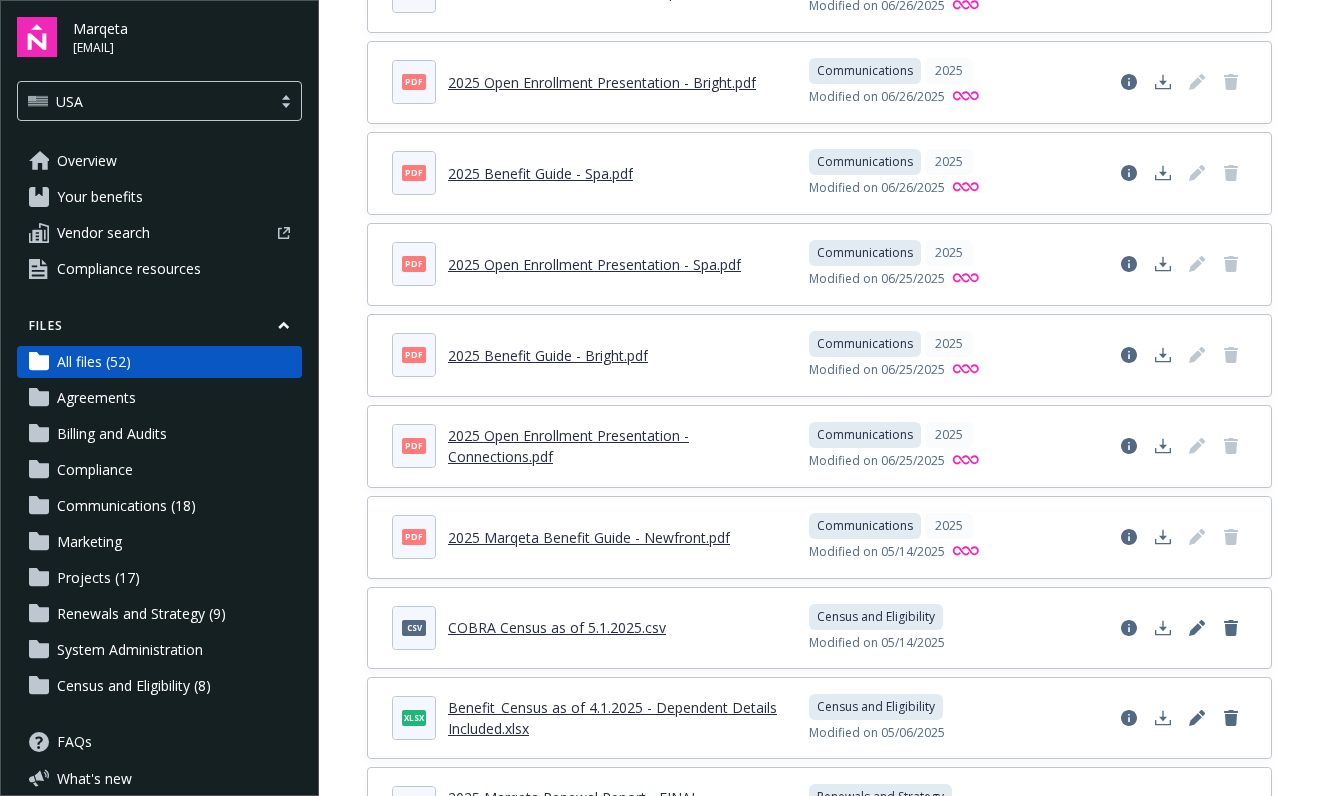 click on "2025 Marqeta Benefit Guide - Newfront.pdf" at bounding box center (589, 537) 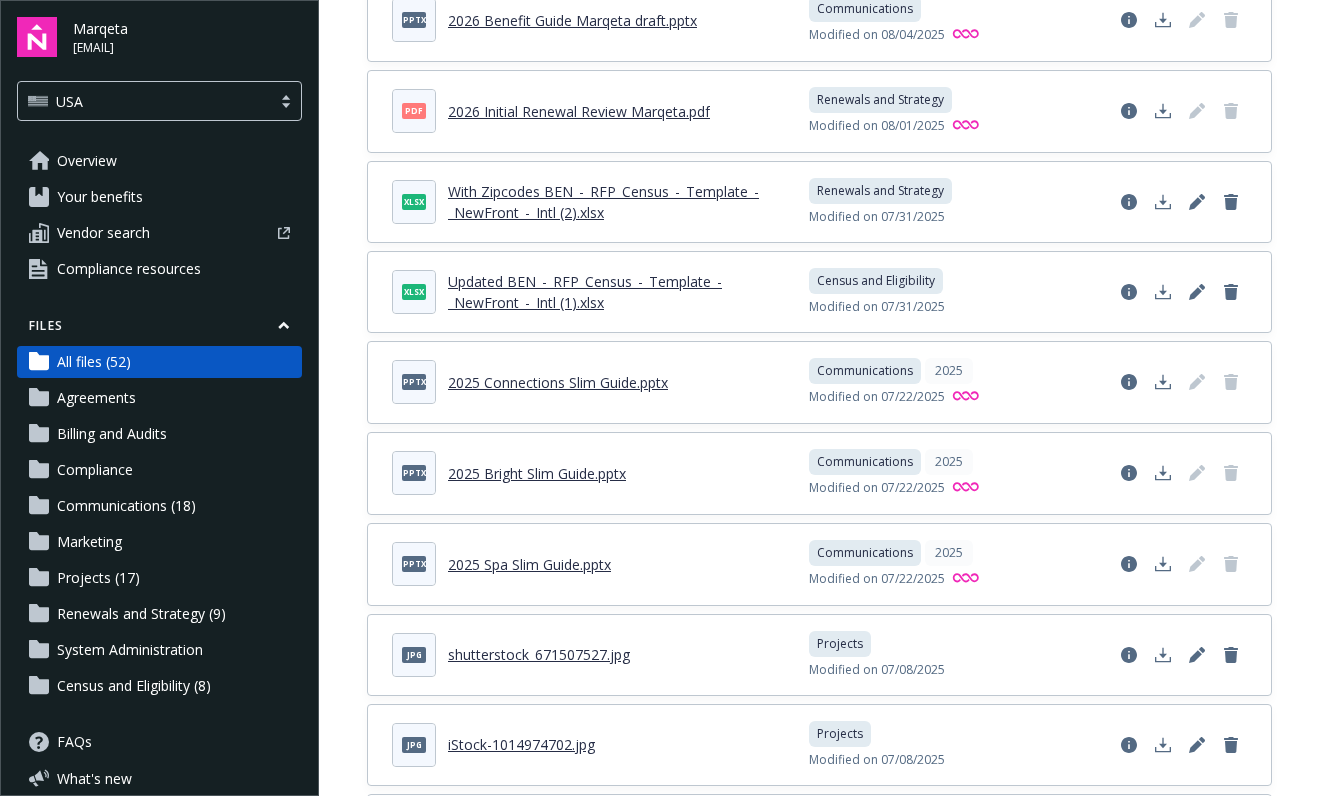 scroll, scrollTop: 0, scrollLeft: 0, axis: both 